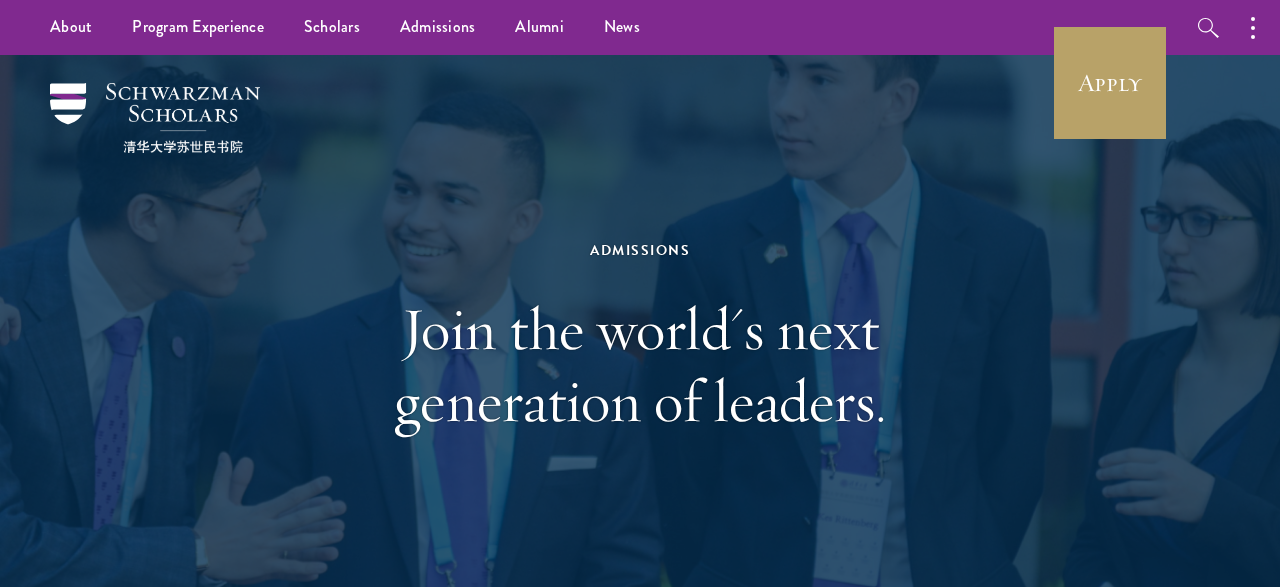 scroll, scrollTop: 0, scrollLeft: 0, axis: both 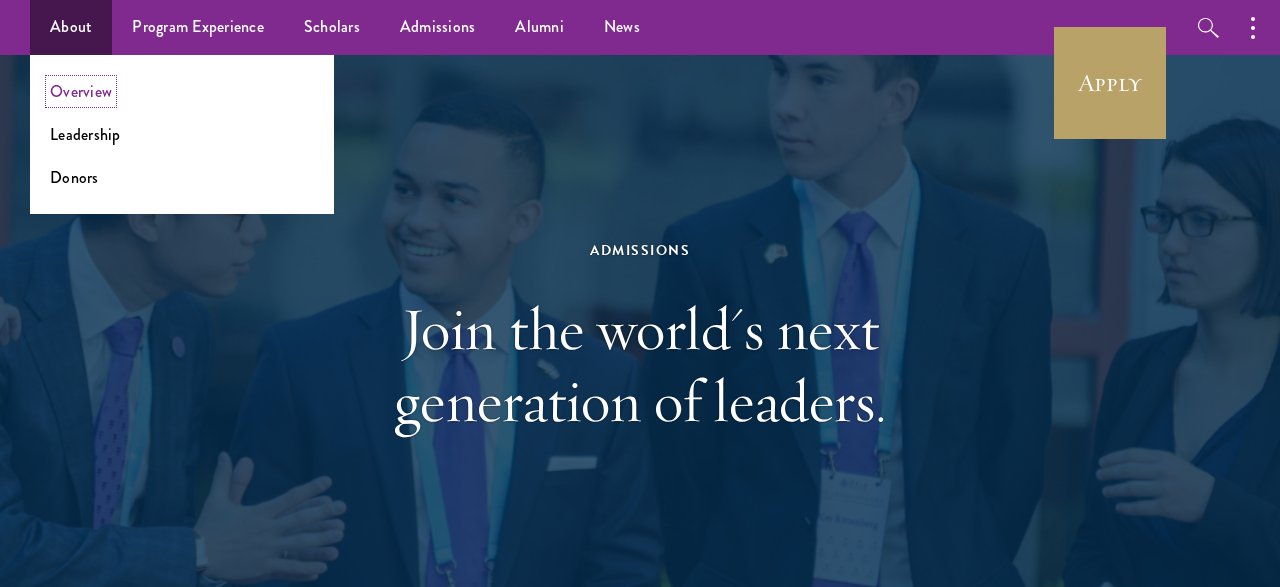 click on "Overview" at bounding box center [81, 91] 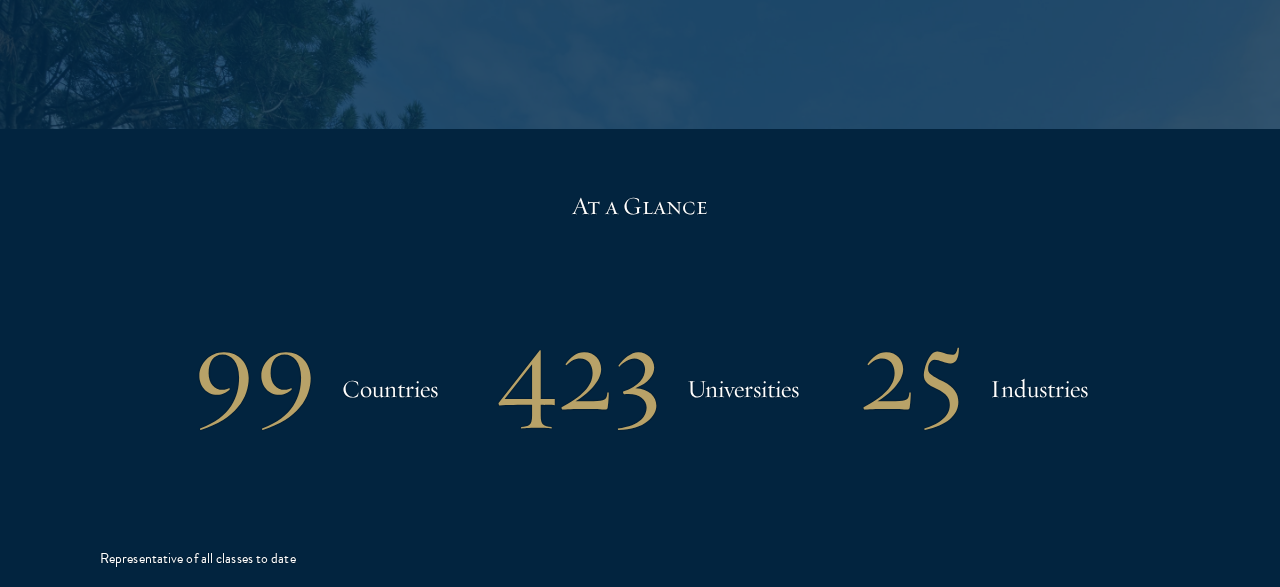 scroll, scrollTop: 3994, scrollLeft: 0, axis: vertical 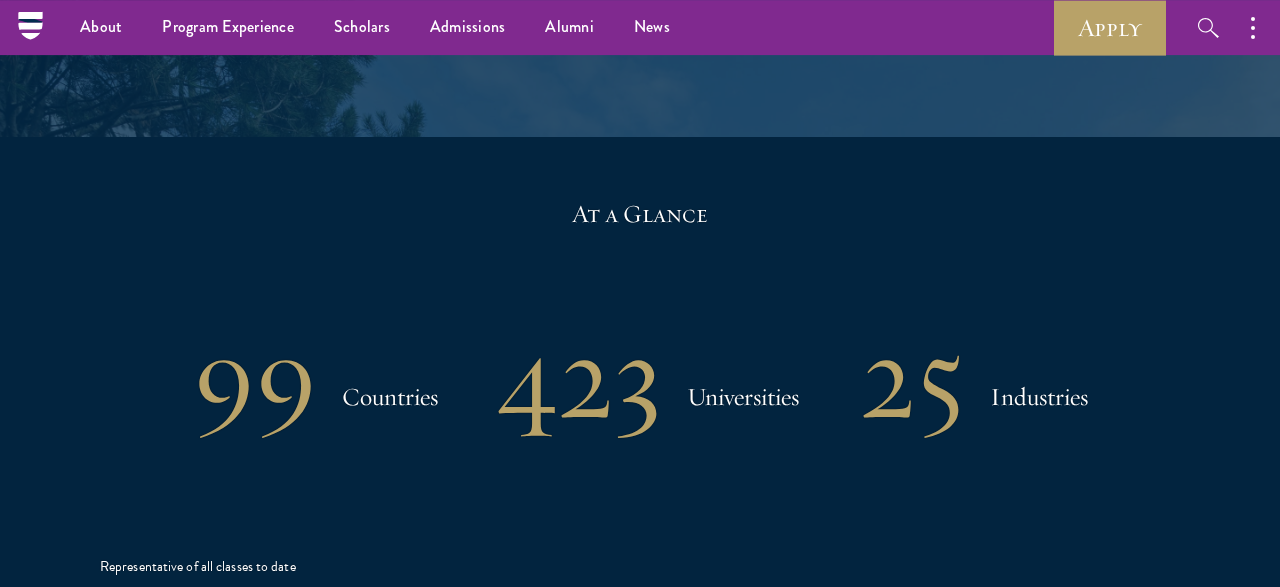 click on "99" at bounding box center (255, 377) 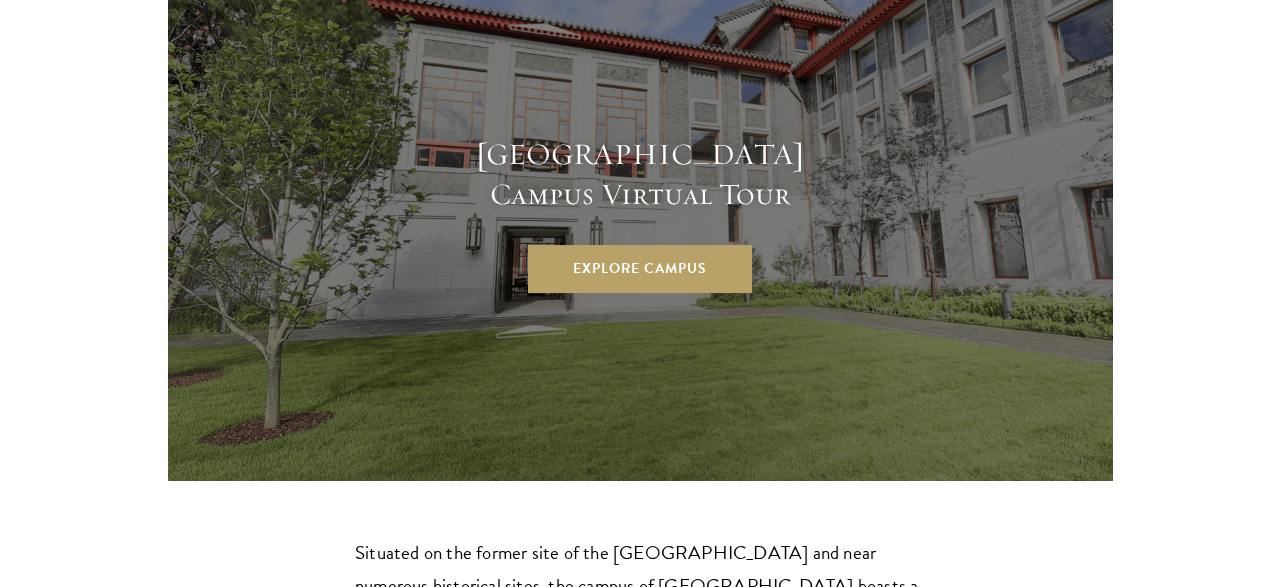 scroll, scrollTop: 5310, scrollLeft: 0, axis: vertical 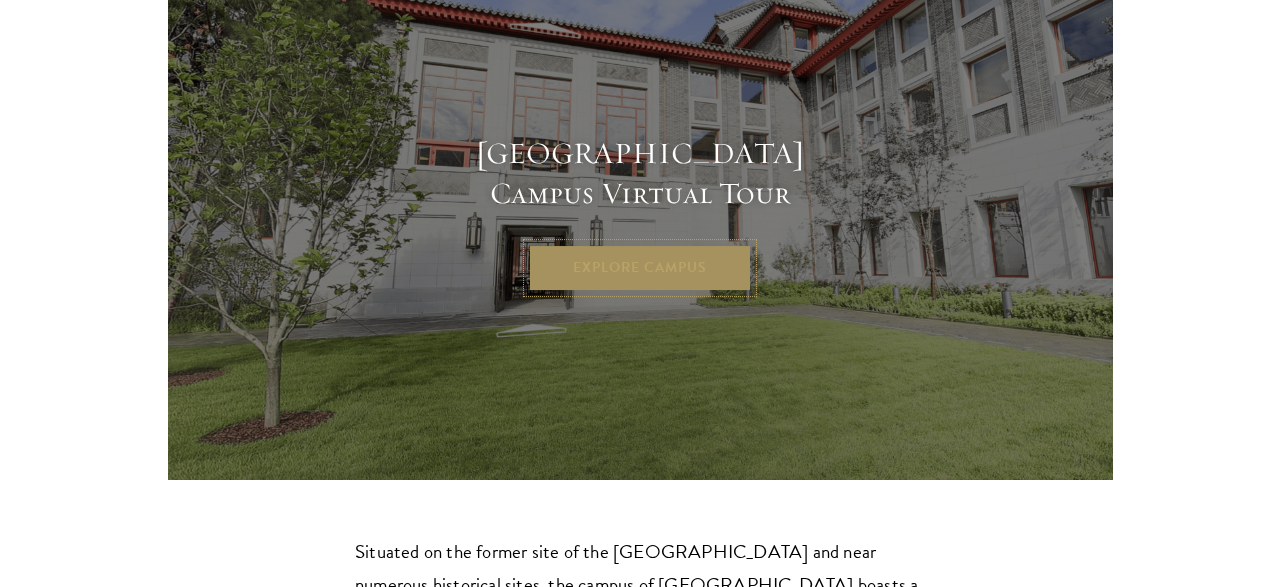 click on "Explore Campus" at bounding box center (640, 268) 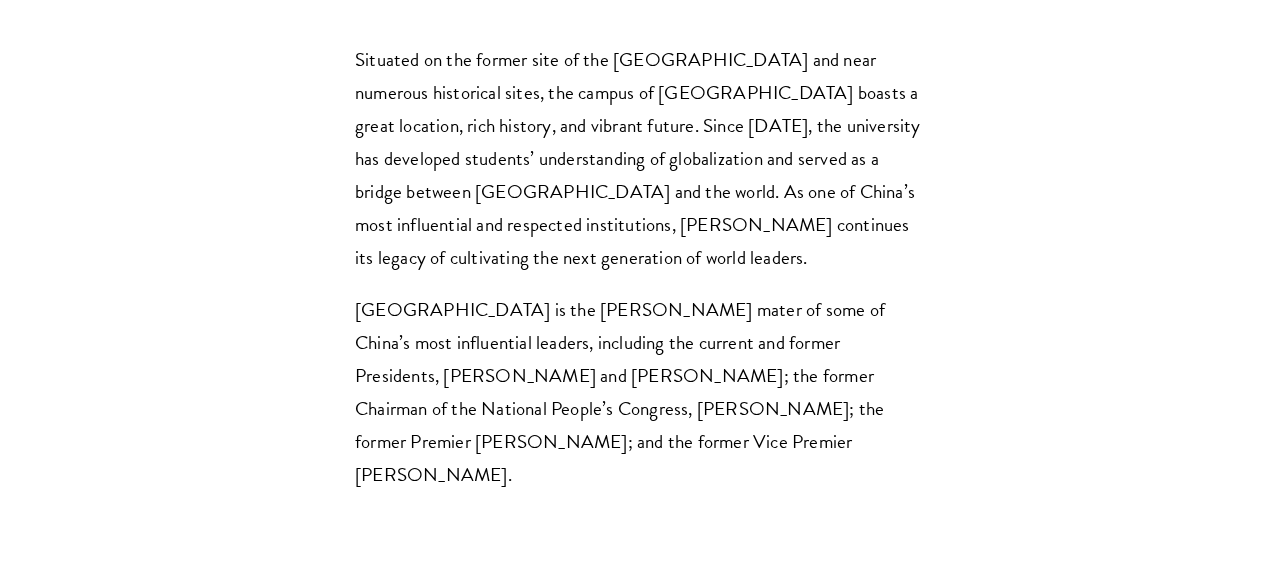 scroll, scrollTop: 5812, scrollLeft: 0, axis: vertical 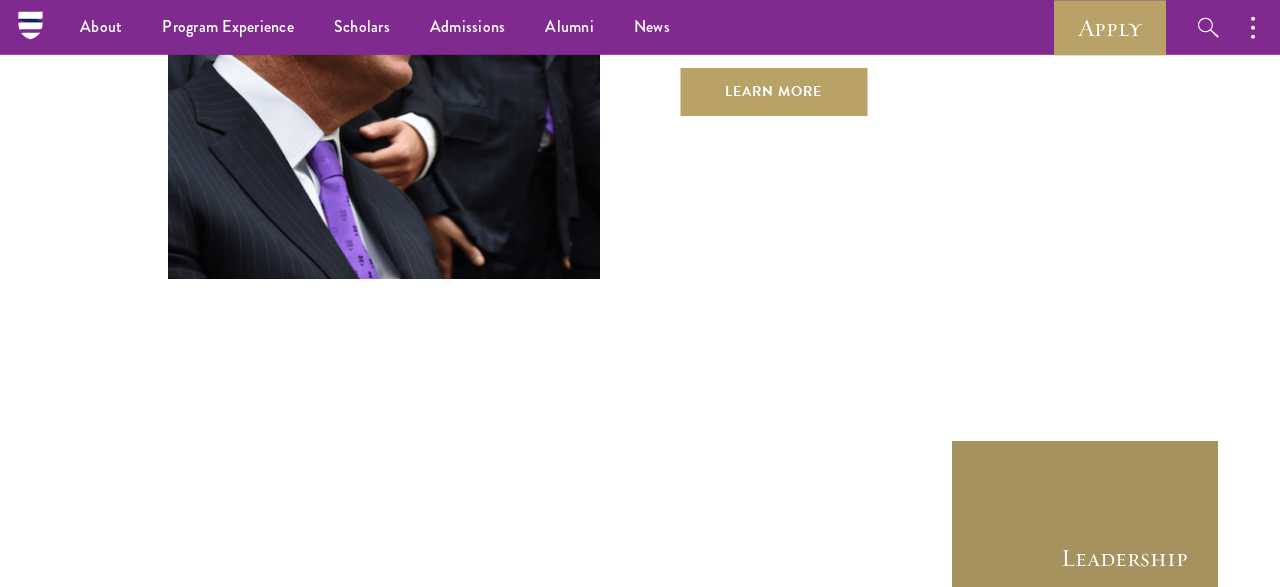click on "Leadership" at bounding box center [1085, 574] 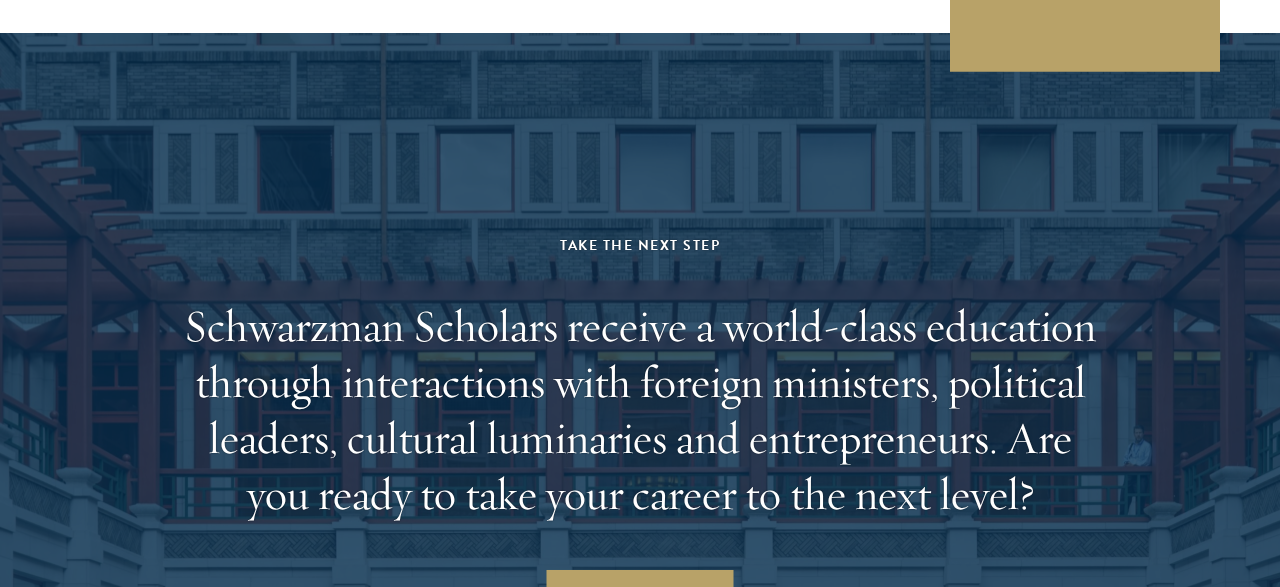 scroll, scrollTop: 6554, scrollLeft: 0, axis: vertical 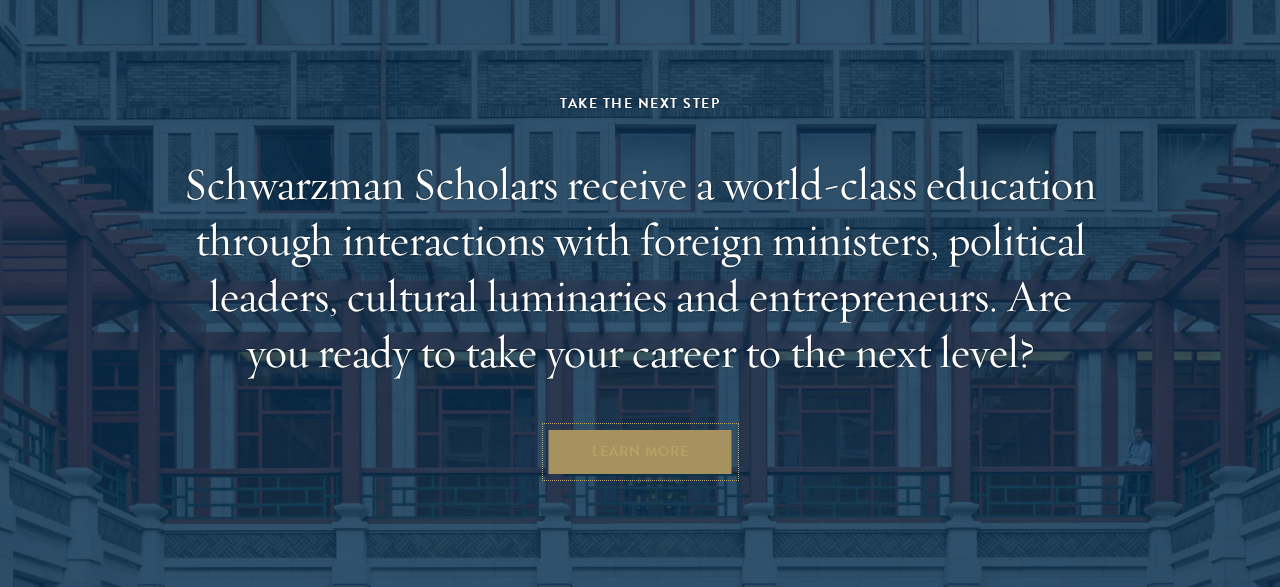 click on "Learn More" at bounding box center (640, 452) 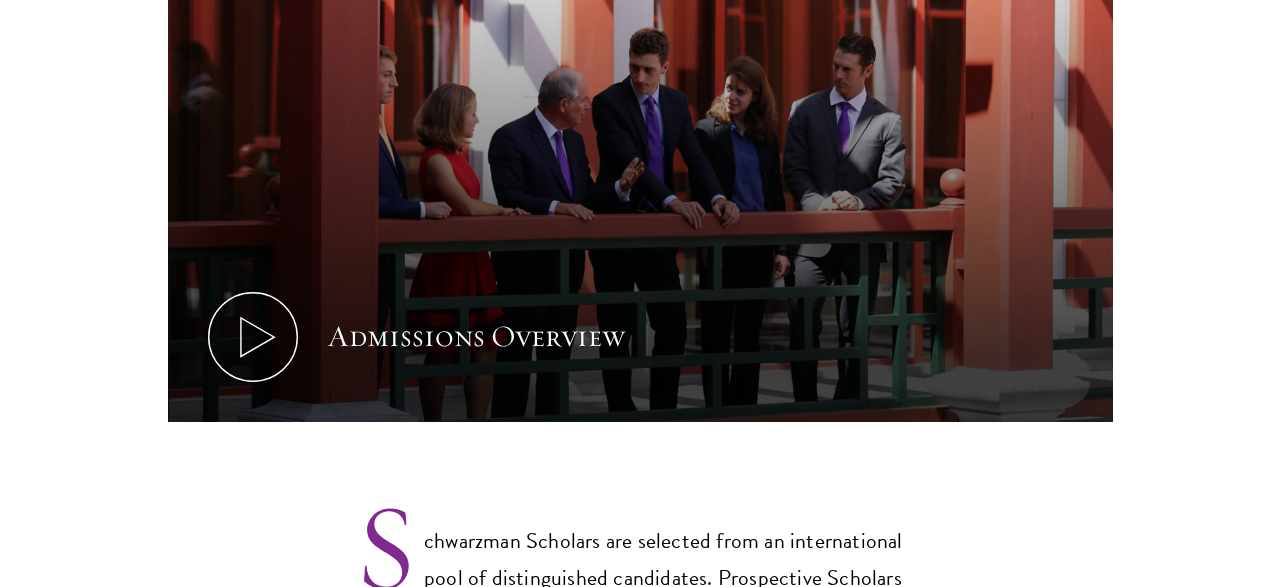 scroll, scrollTop: 1150, scrollLeft: 0, axis: vertical 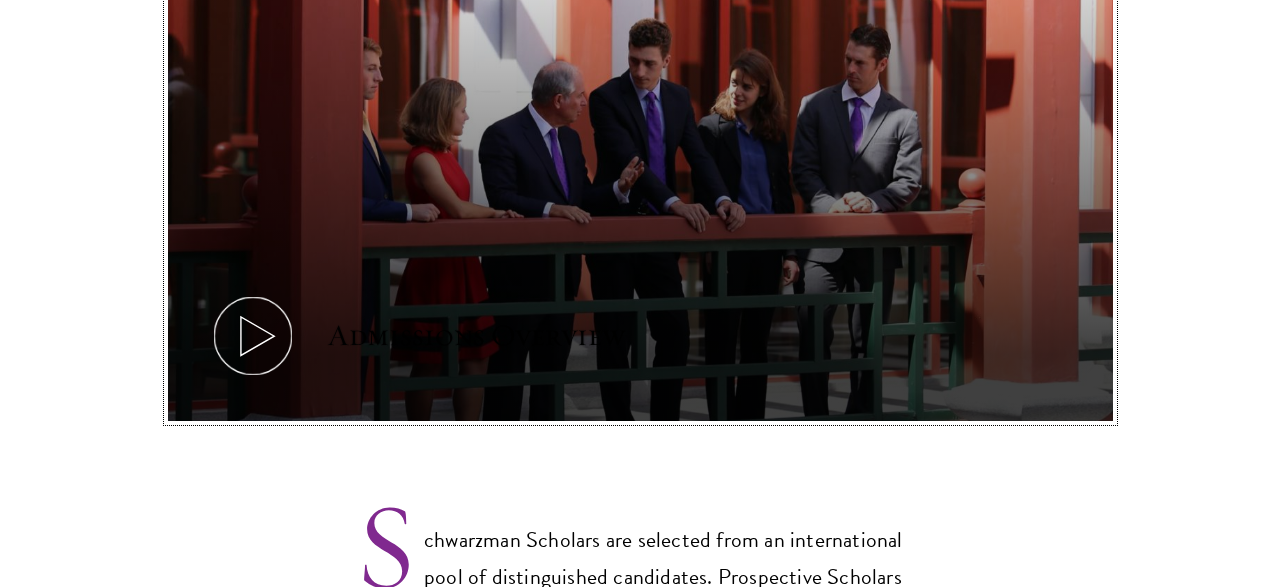 click 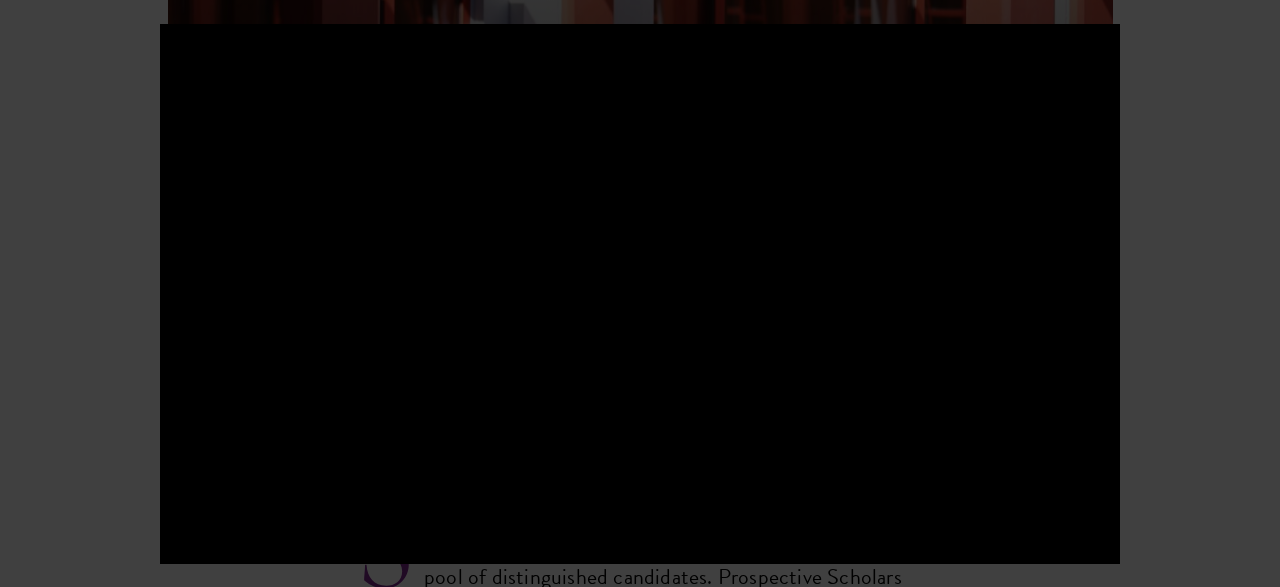 click at bounding box center [640, 293] 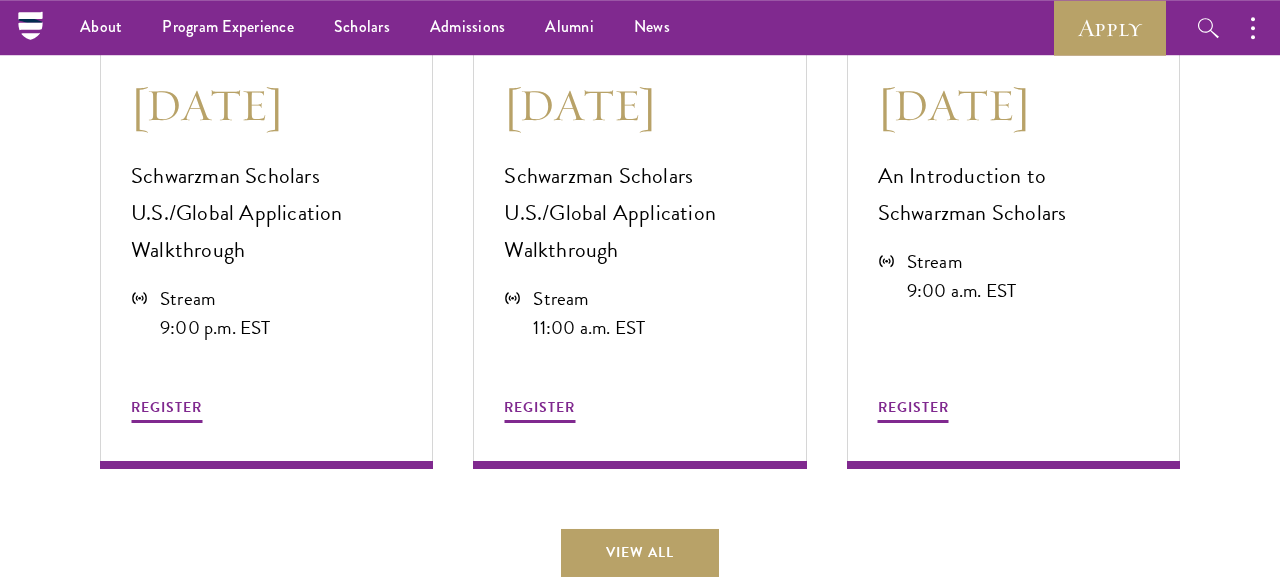 scroll, scrollTop: 5430, scrollLeft: 0, axis: vertical 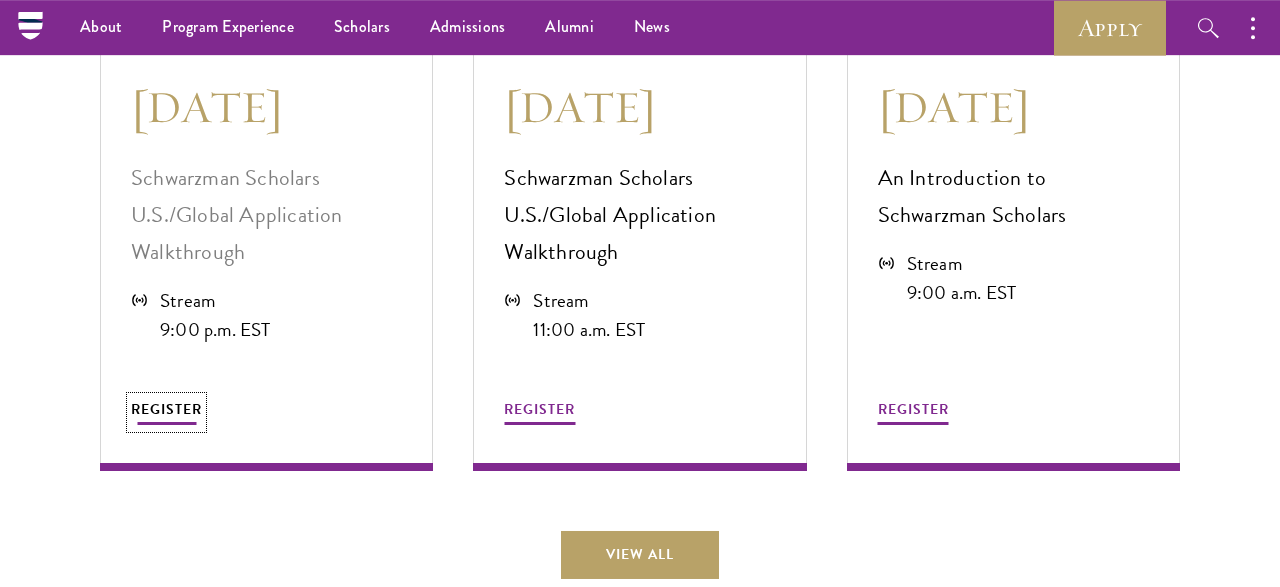 click on "REGISTER" at bounding box center (166, 409) 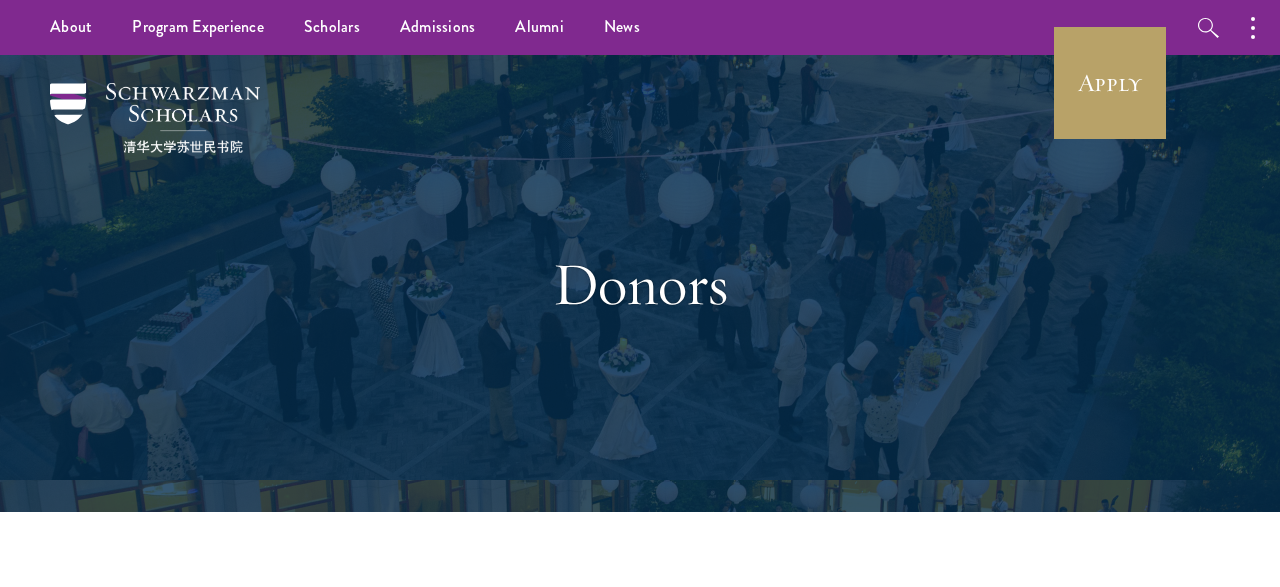 scroll, scrollTop: 0, scrollLeft: 0, axis: both 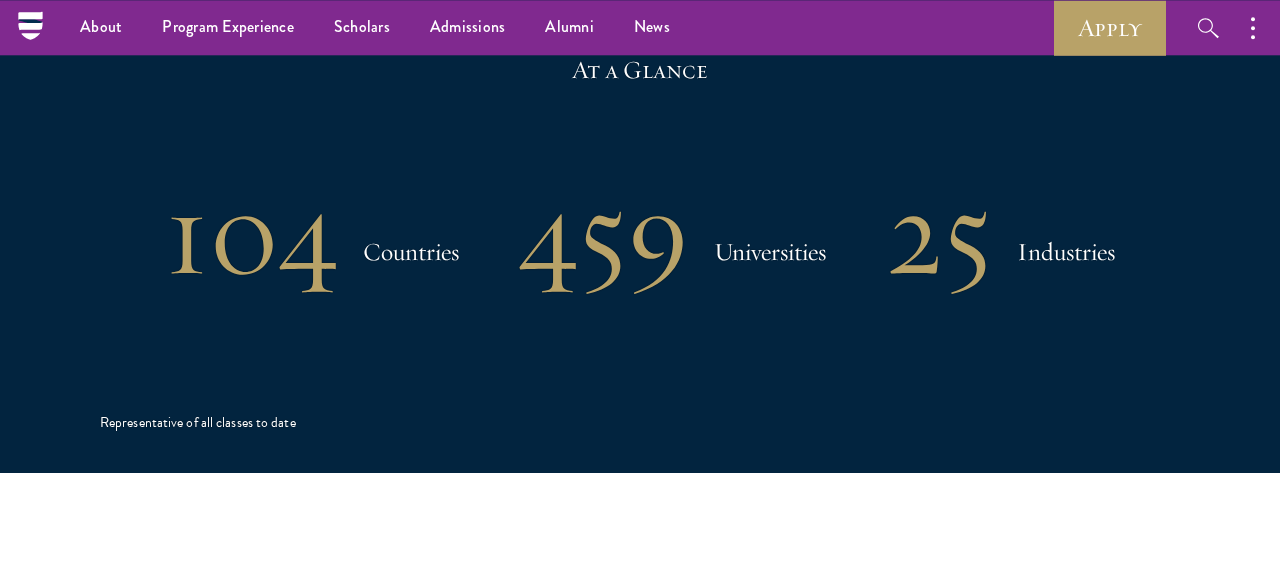 click on "Representative of all classes to date" at bounding box center [198, 423] 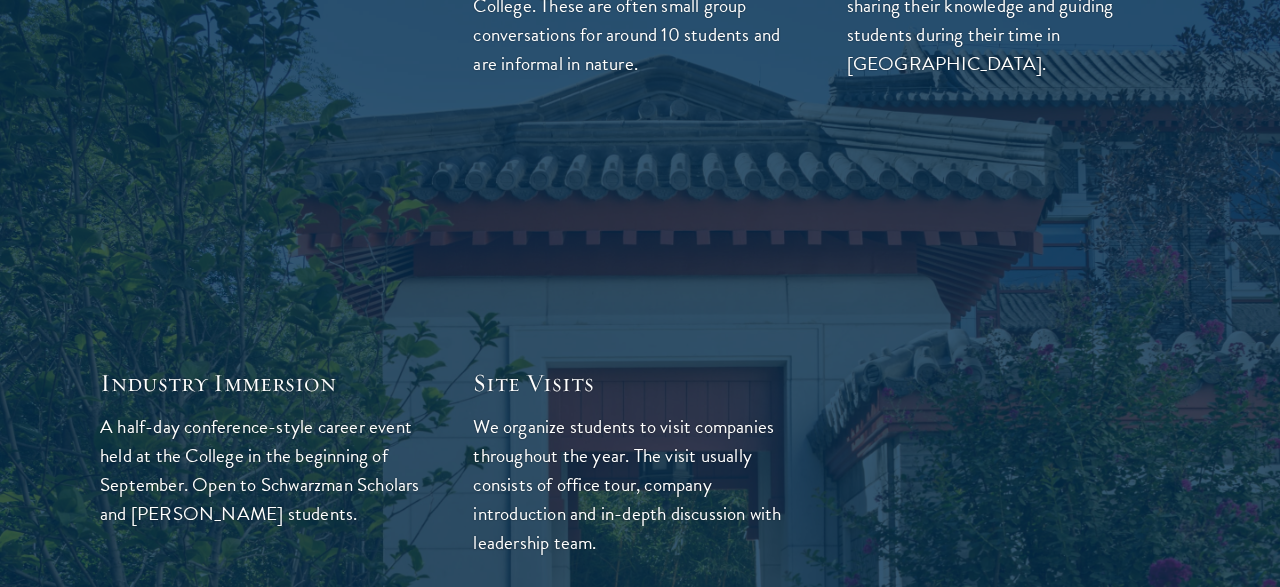 scroll, scrollTop: 5776, scrollLeft: 0, axis: vertical 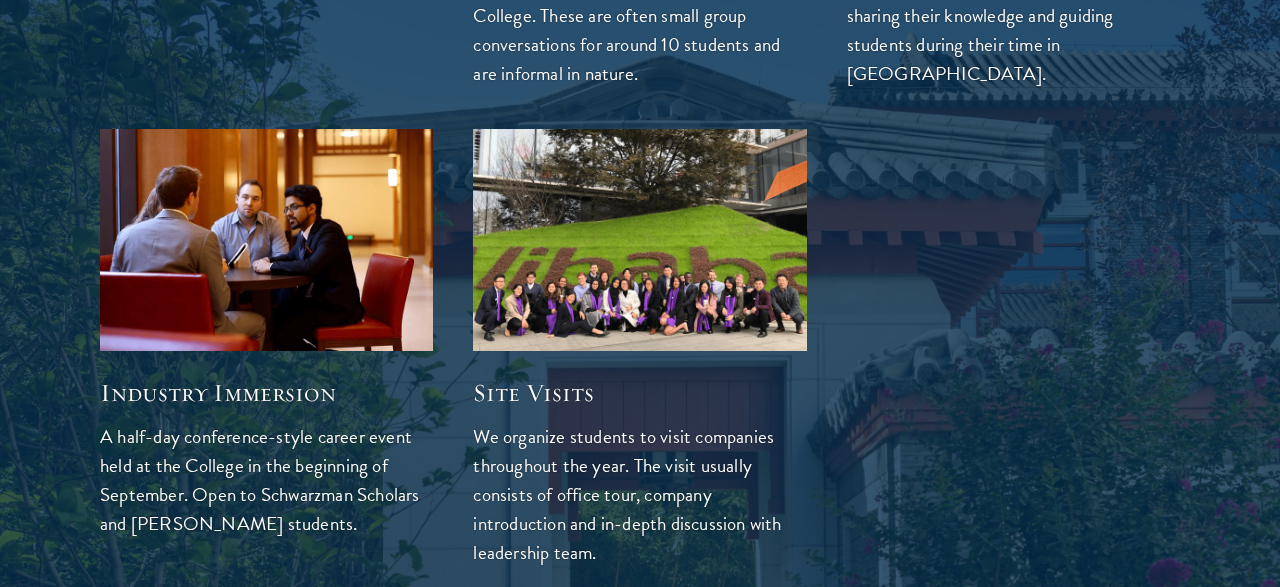 click at bounding box center (640, 240) 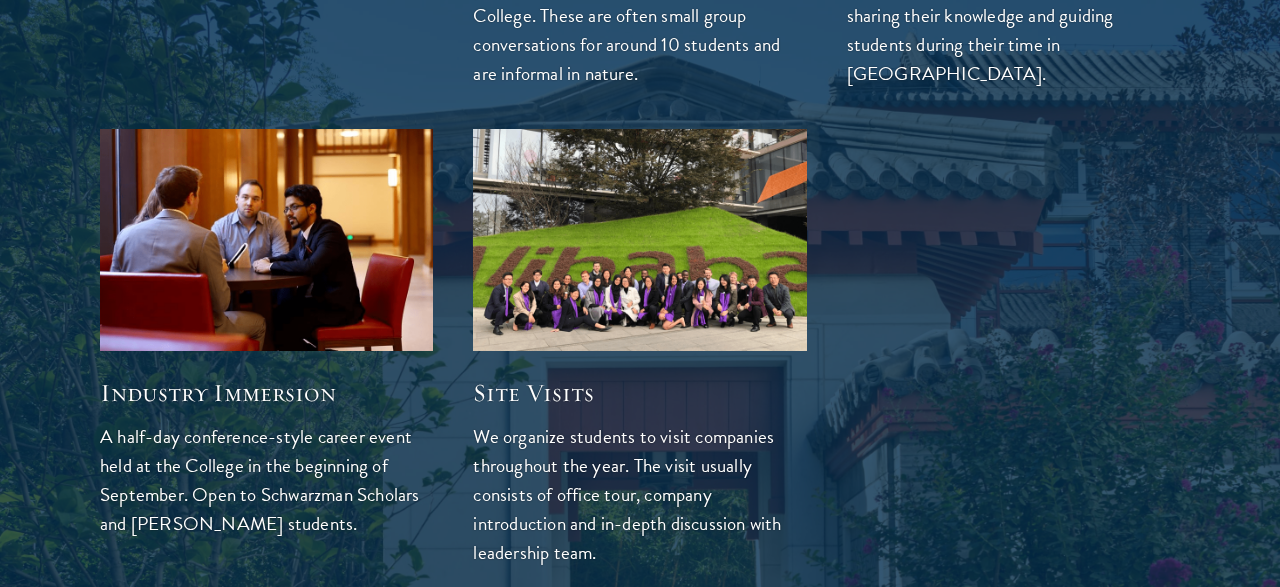 click on "Site Visits" at bounding box center [639, 393] 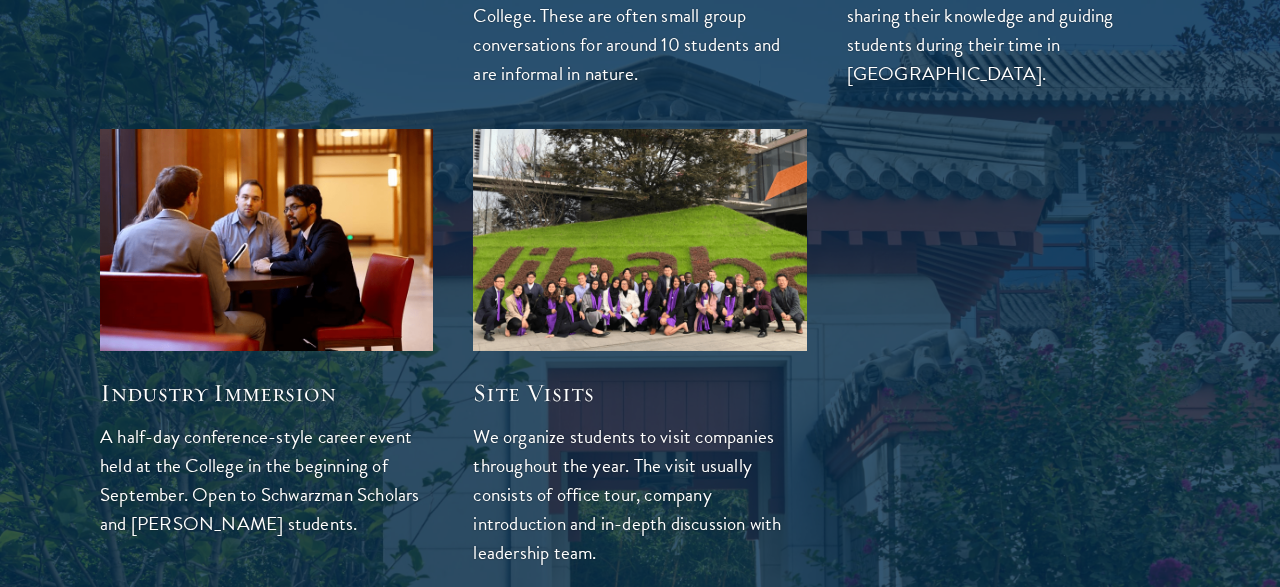 click at bounding box center (640, 240) 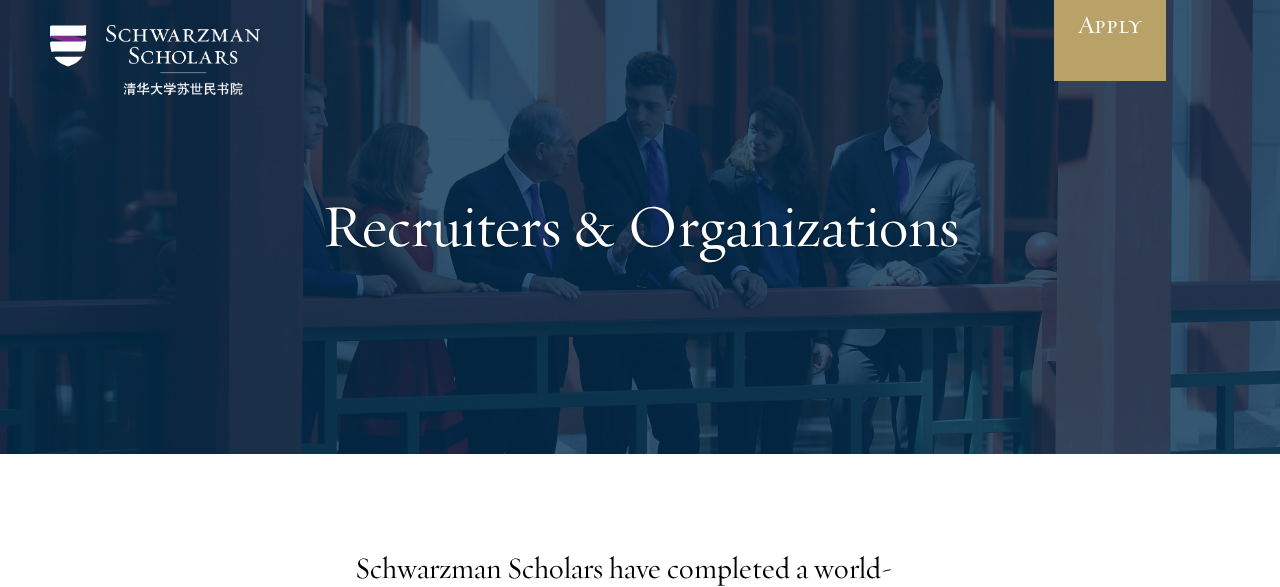 scroll, scrollTop: 0, scrollLeft: 0, axis: both 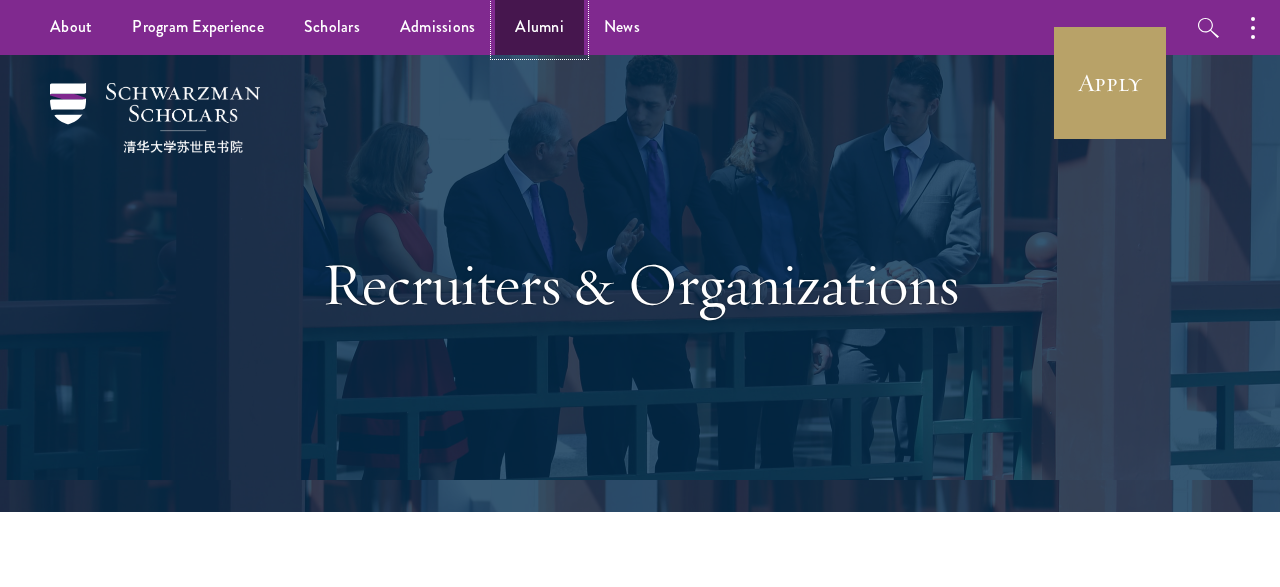 click on "Alumni" at bounding box center (539, 27) 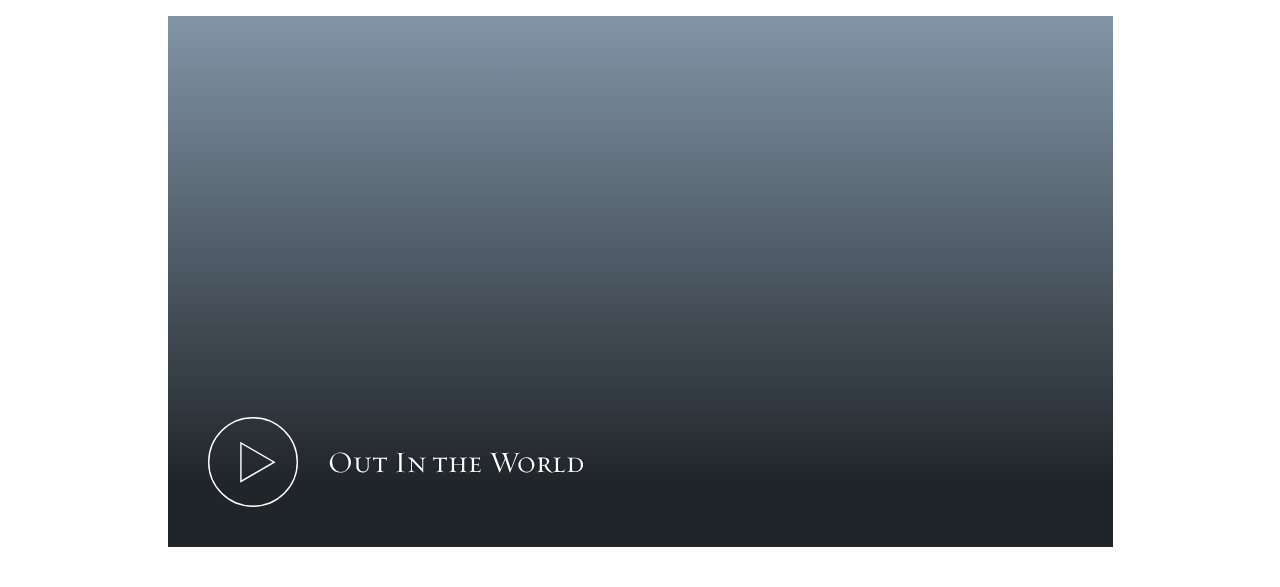 scroll, scrollTop: 1184, scrollLeft: 0, axis: vertical 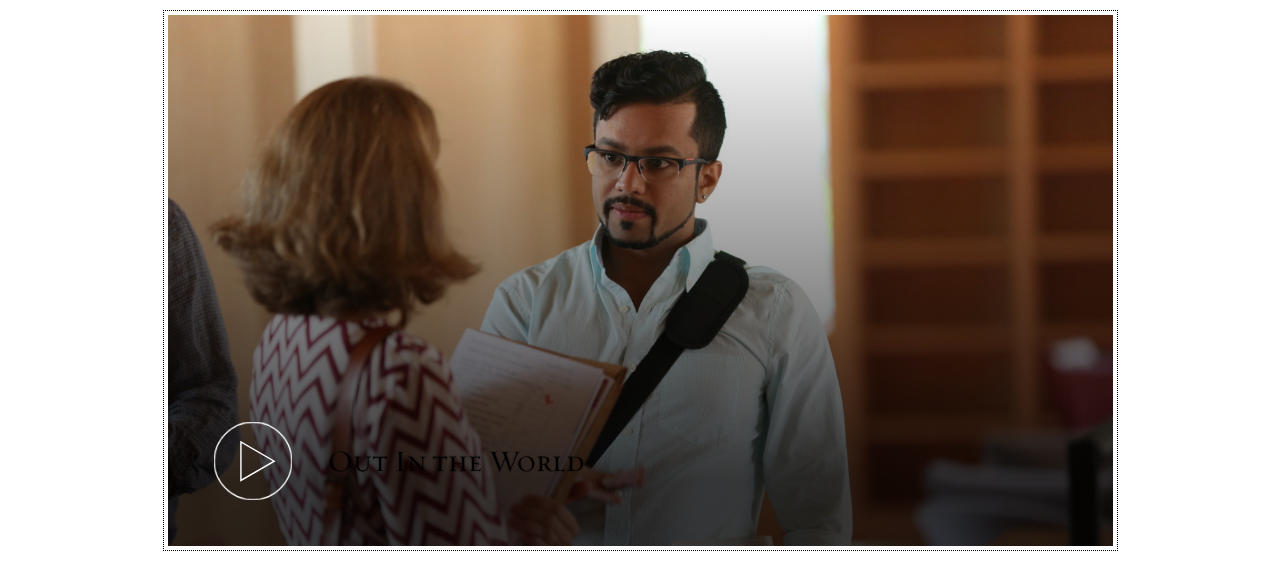 click 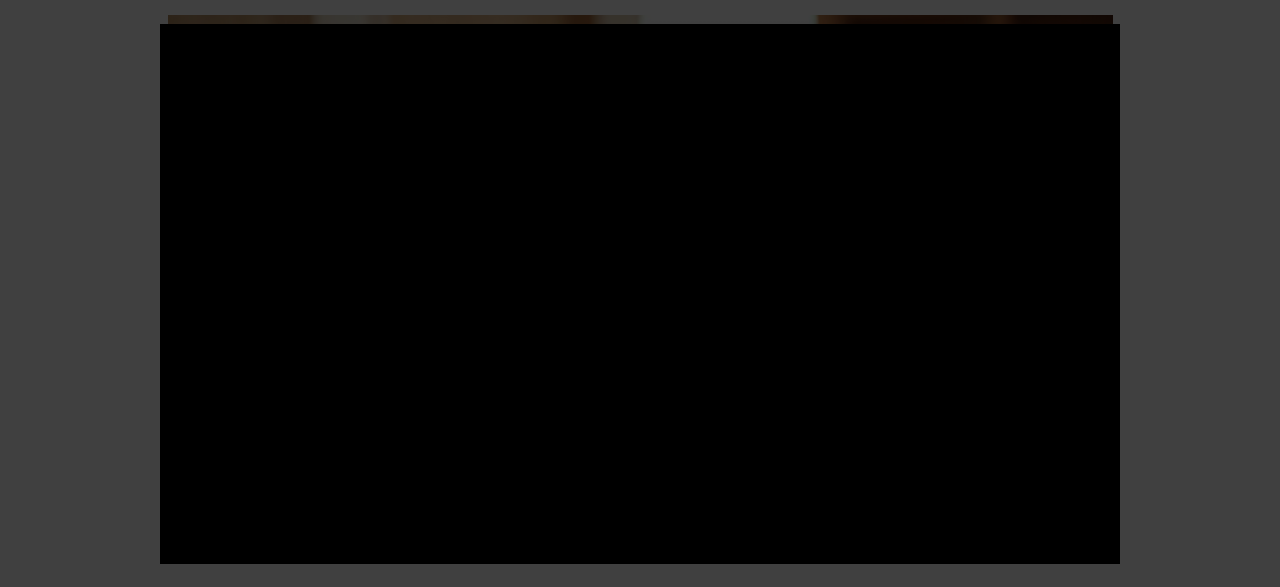 click at bounding box center [640, 293] 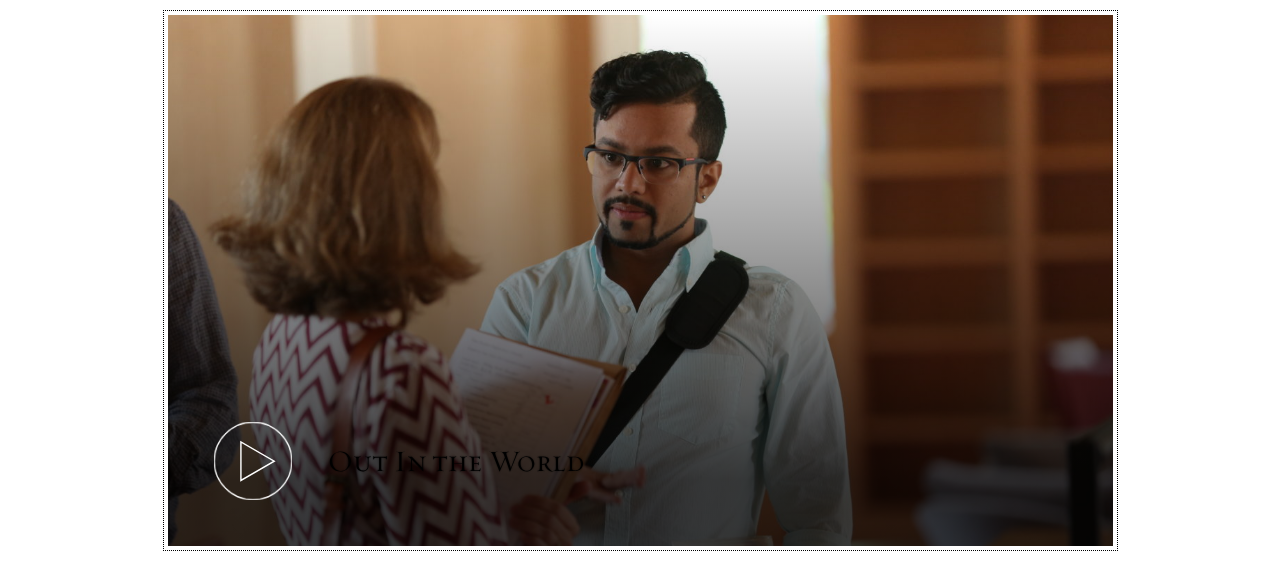 click 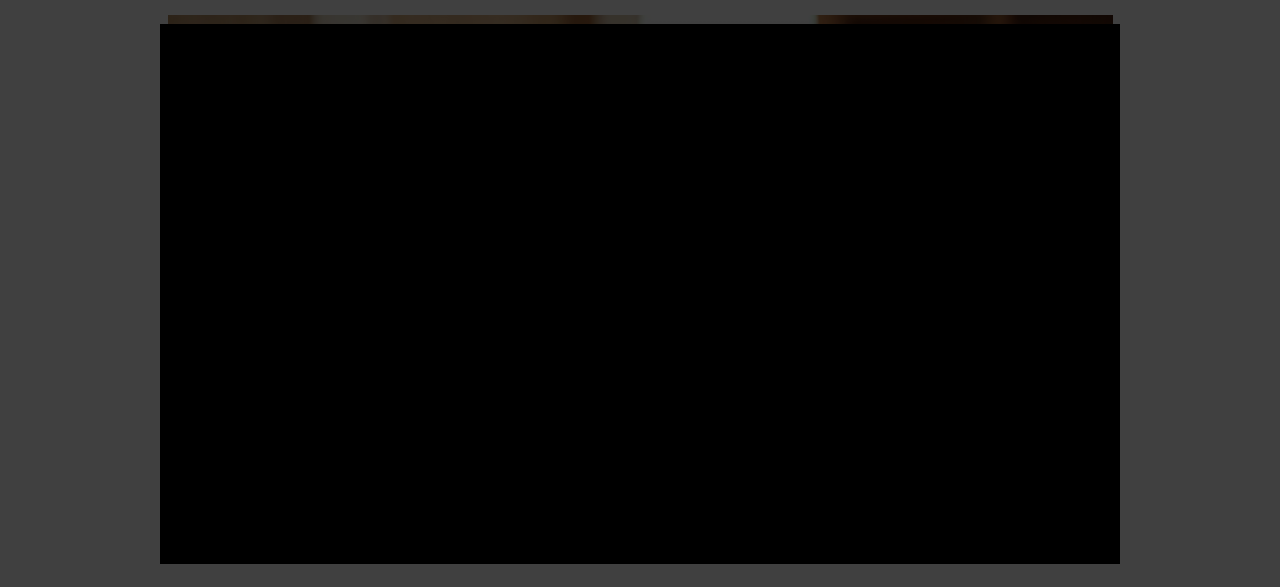 click at bounding box center (640, 293) 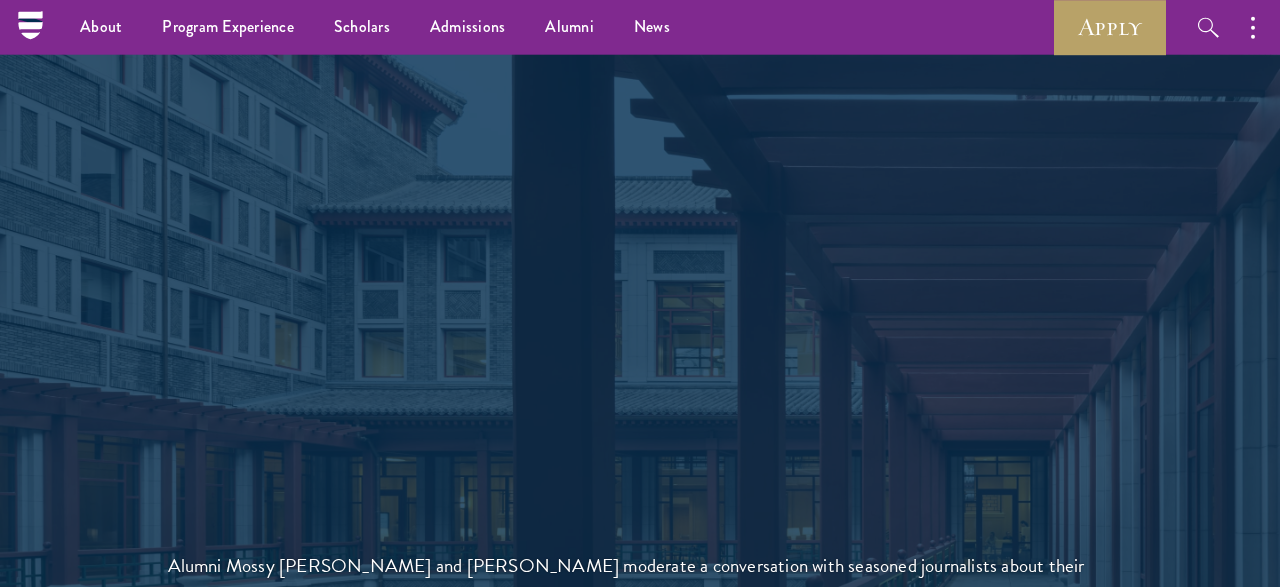 scroll, scrollTop: 4111, scrollLeft: 0, axis: vertical 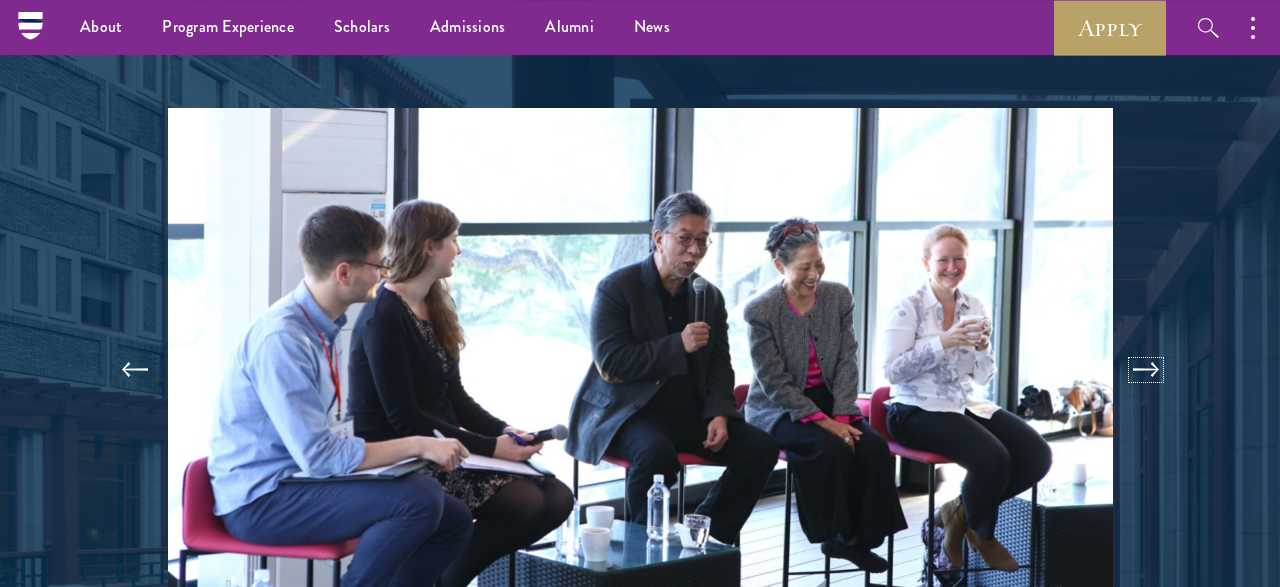 click at bounding box center [1146, 370] 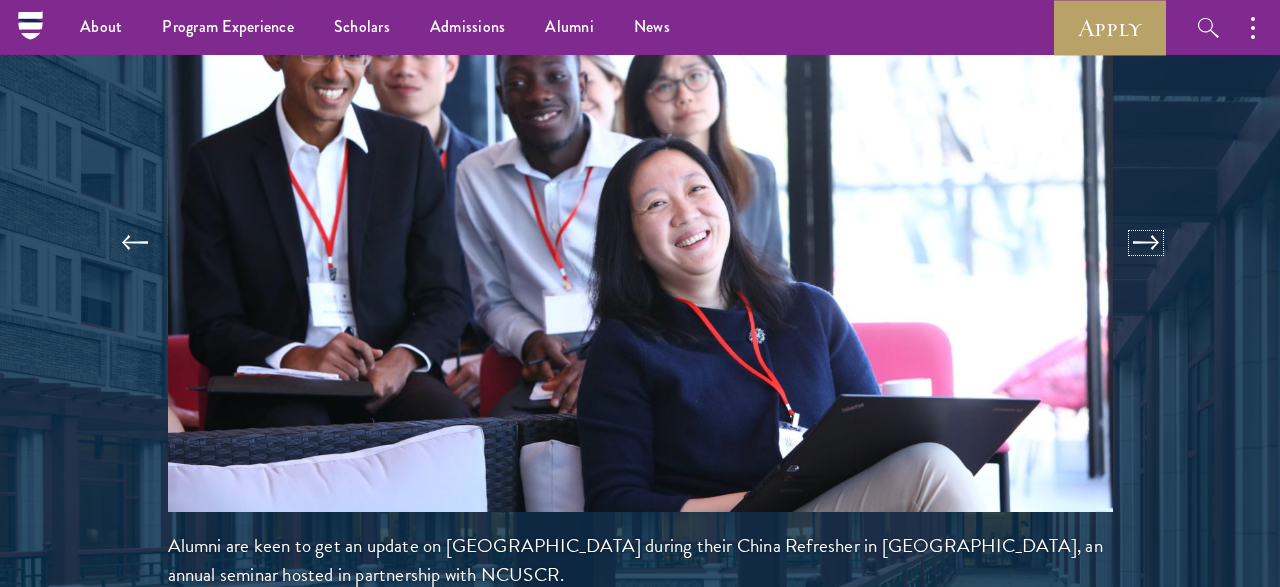 scroll, scrollTop: 4227, scrollLeft: 0, axis: vertical 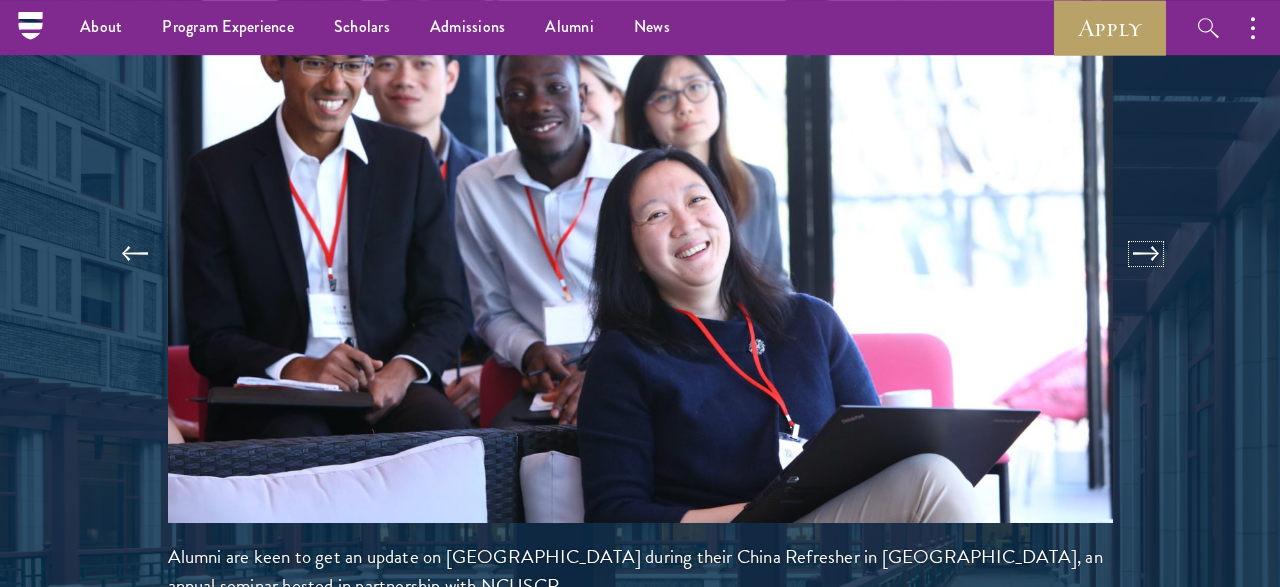 click at bounding box center [1146, 254] 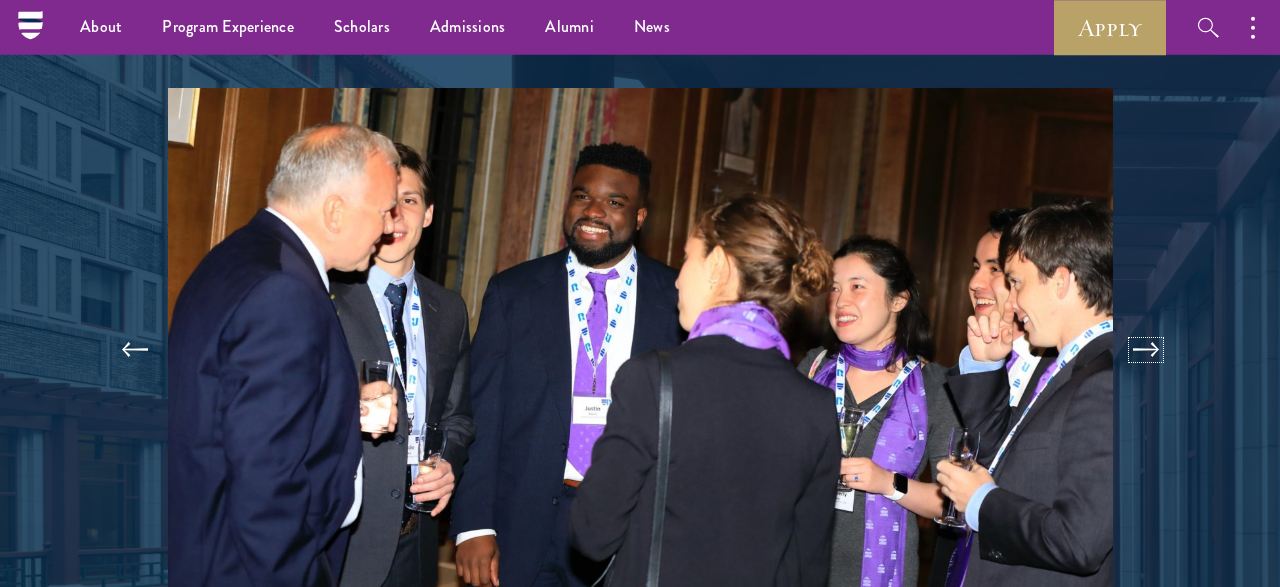 scroll, scrollTop: 4130, scrollLeft: 0, axis: vertical 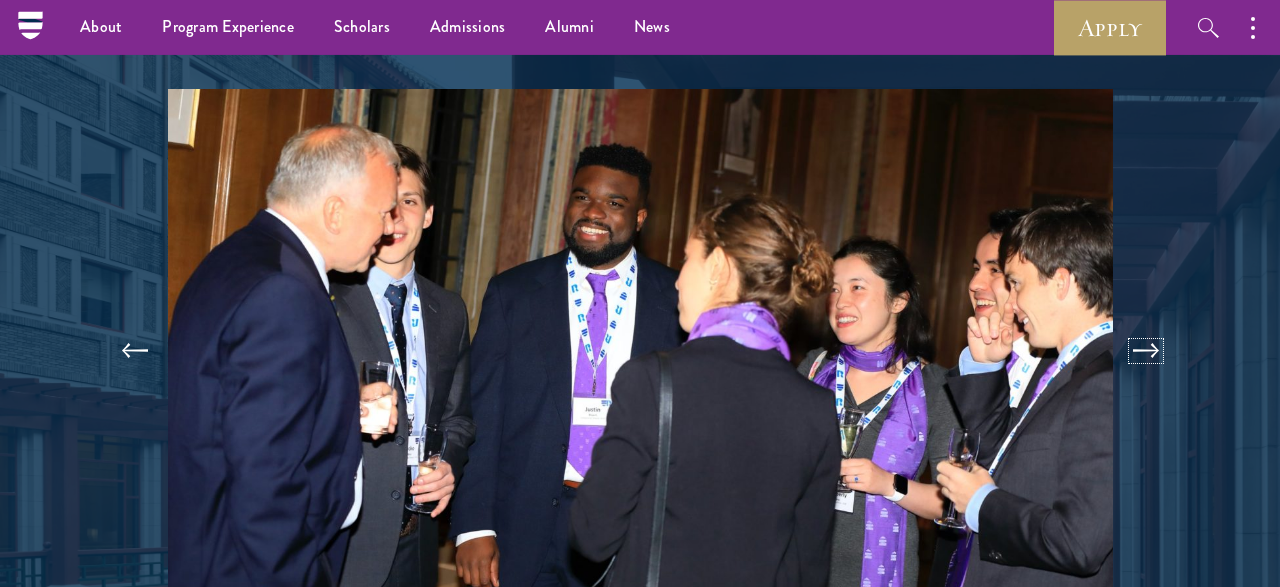 click at bounding box center [1146, 351] 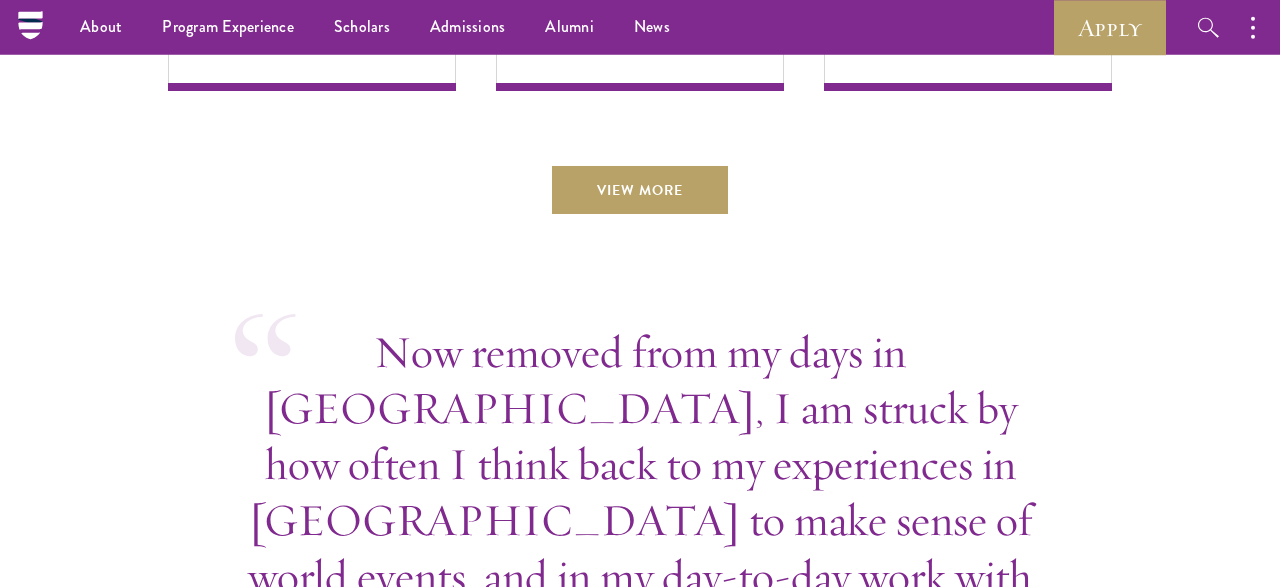 scroll, scrollTop: 7067, scrollLeft: 0, axis: vertical 